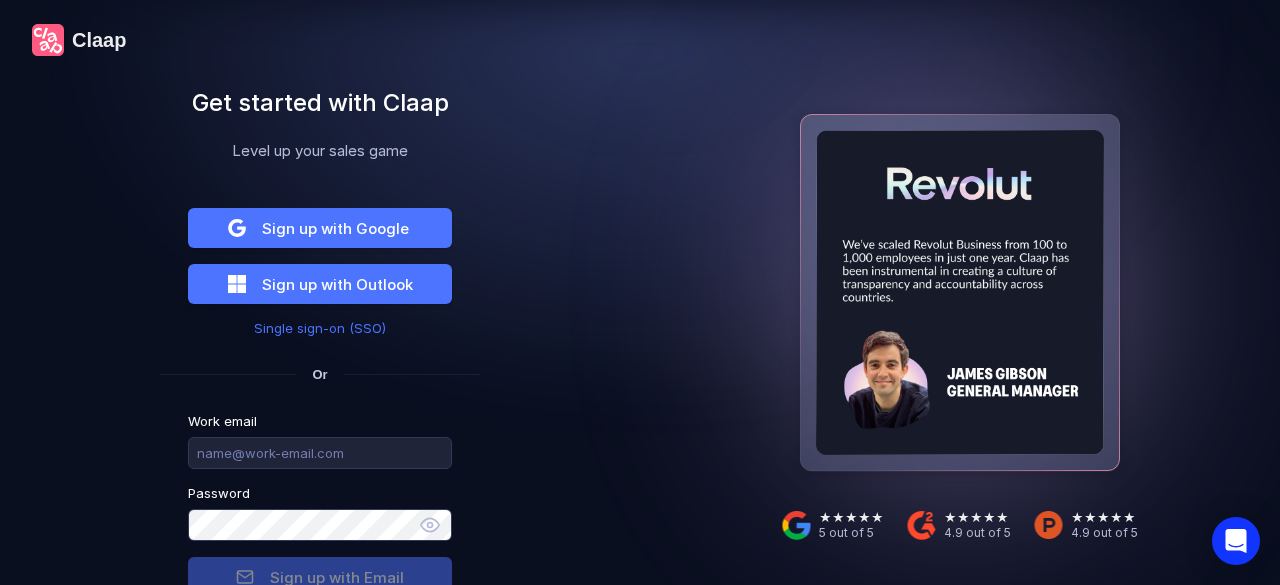 scroll, scrollTop: 0, scrollLeft: 0, axis: both 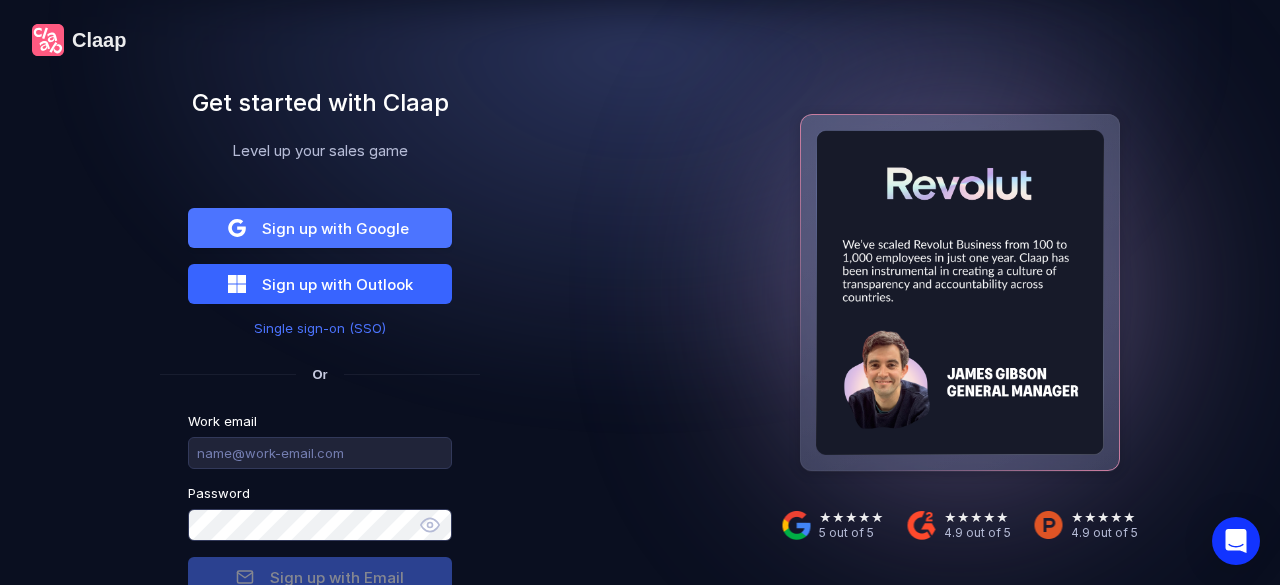 click on "Sign up with Outlook" at bounding box center [335, 228] 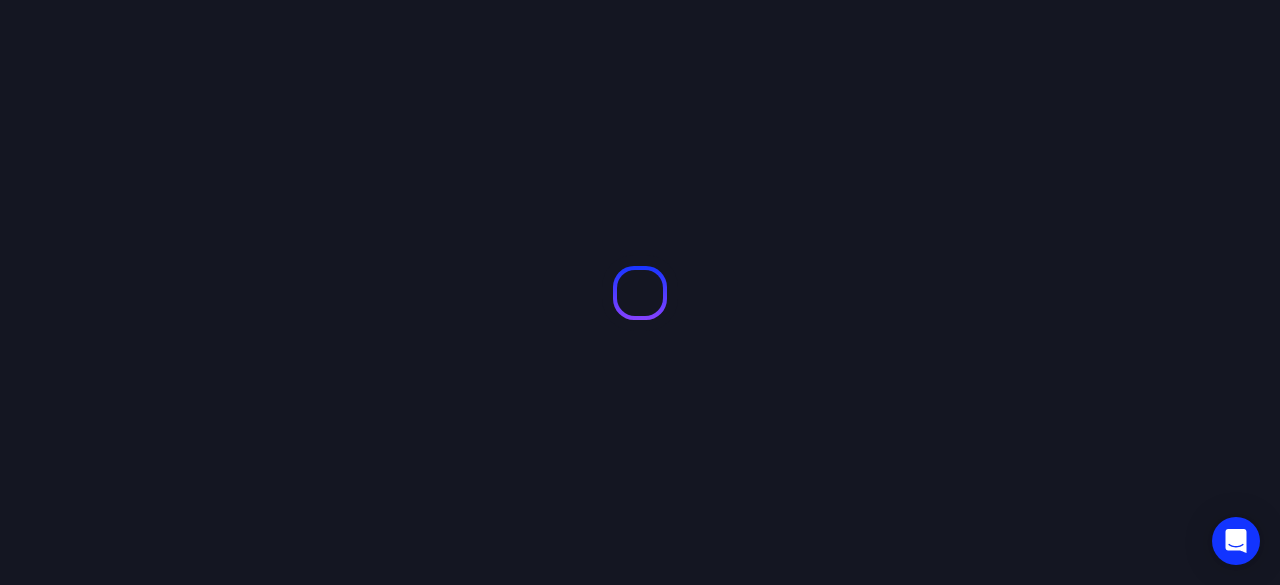 scroll, scrollTop: 0, scrollLeft: 0, axis: both 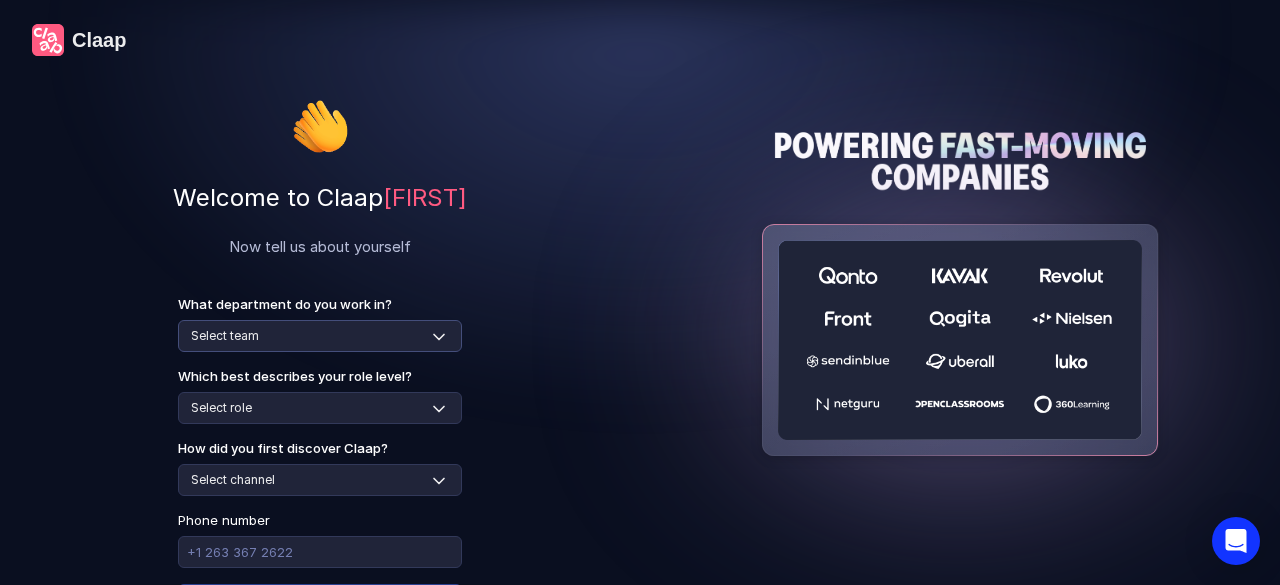 click on "Select team Sales Marketing Operations Customer Support Human Resources Product & Engineering Finance" at bounding box center (320, 336) 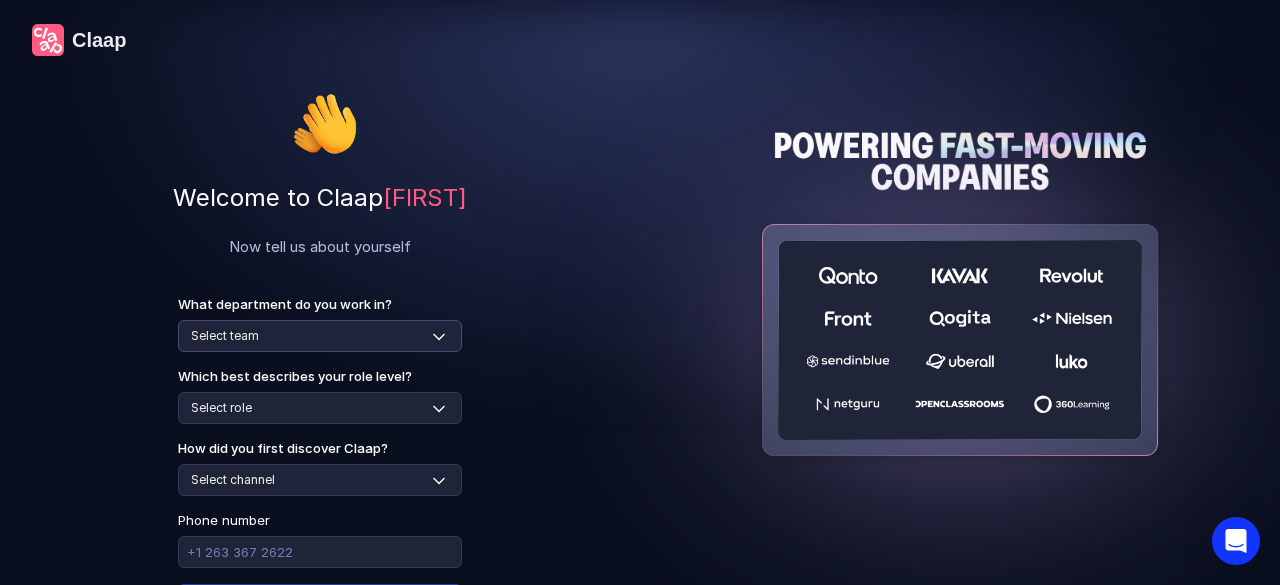 select on "finance" 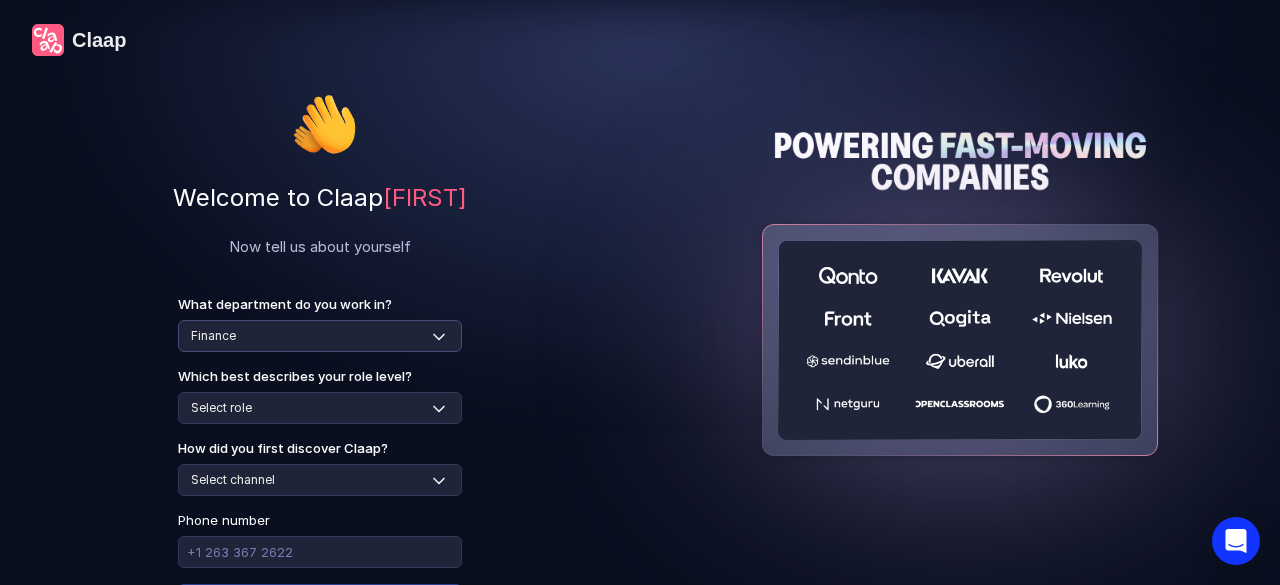 click on "Select team Sales Marketing Operations Customer Support Human Resources Product & Engineering Finance" at bounding box center (320, 336) 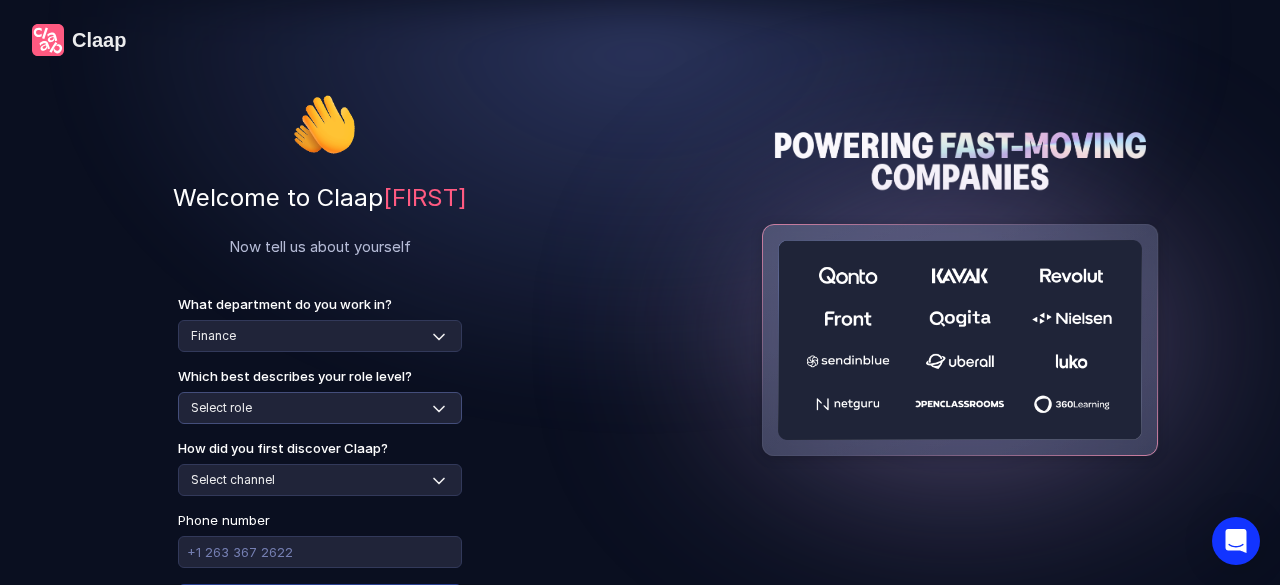 click on "Select role Individual Contributor / Team Member Manager / Team Leader Senior Leadership: Head of, Director, VP, ... Executive / C-suite" at bounding box center (320, 408) 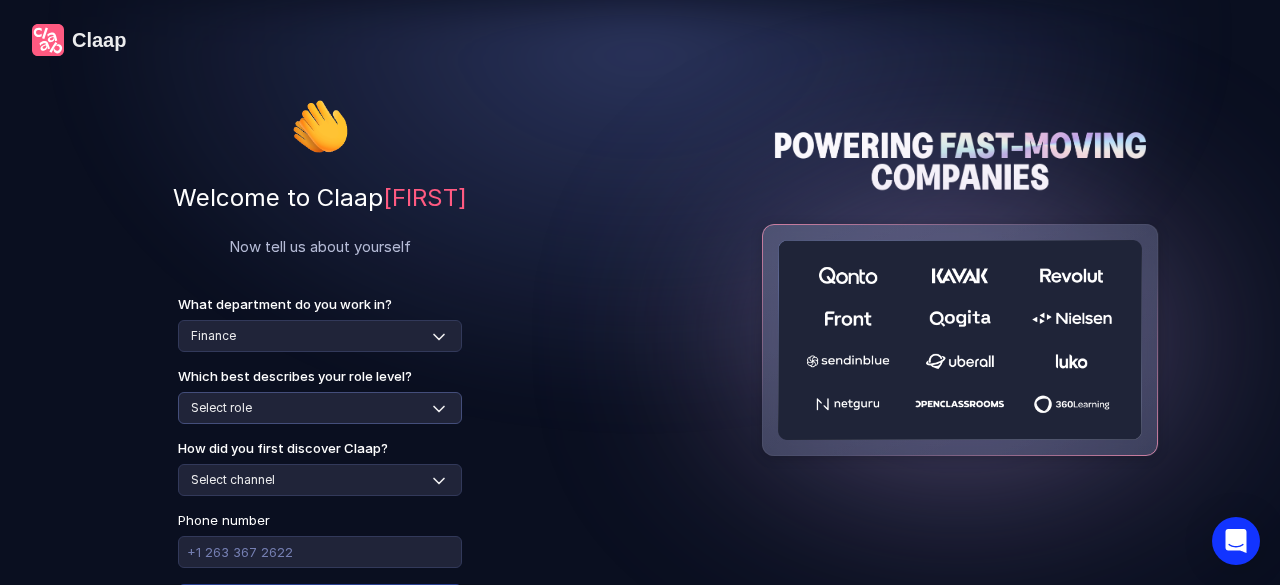 select on "executive" 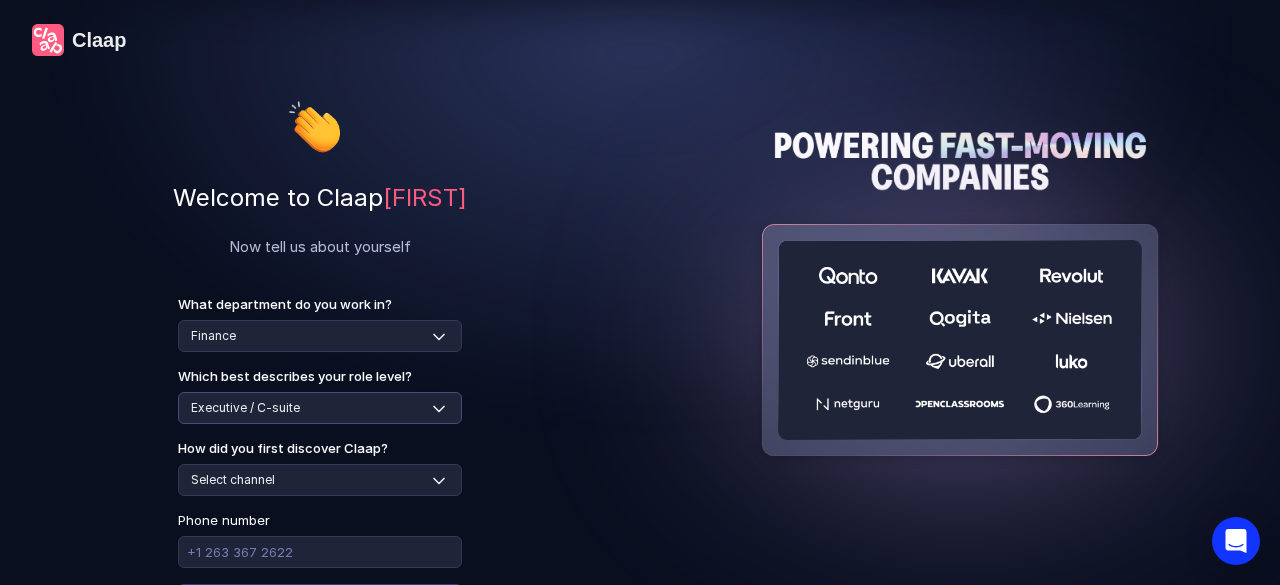 click on "Select role Individual Contributor / Team Member Manager / Team Leader Senior Leadership: Head of, Director, VP, ... Executive / C-suite" at bounding box center (320, 408) 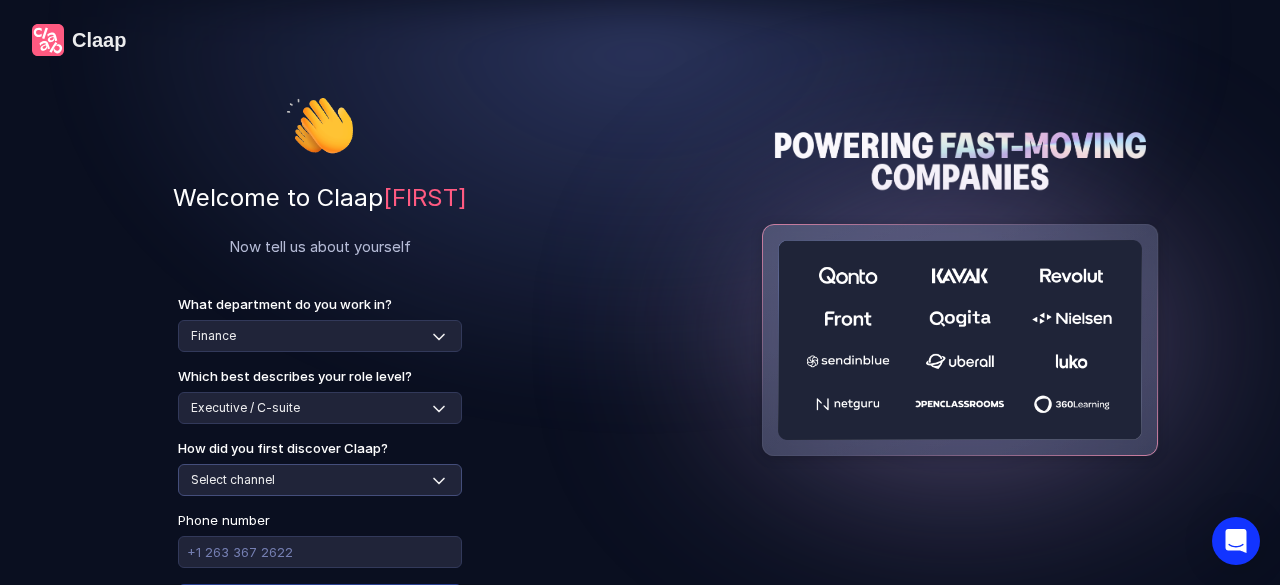 click on "Select channel Social media Youtube or banner advert Claap contacted me Friend or colleague recommendation Someone sent me a video with Claap Podcast or newsletter Google / Web search Product Hunt Other" at bounding box center (320, 480) 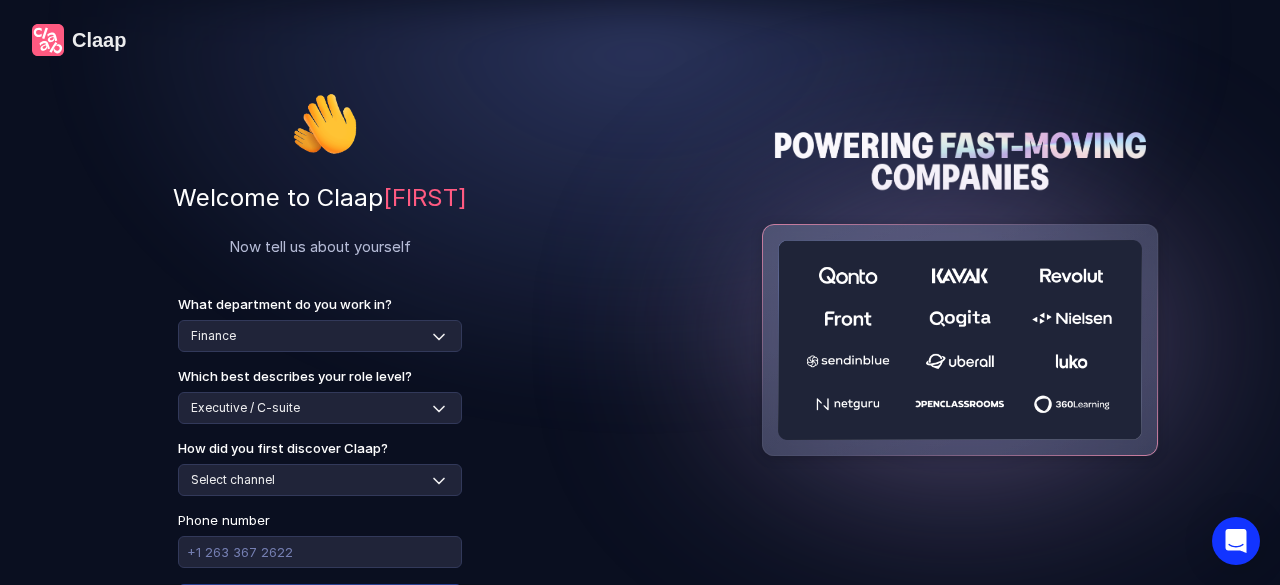 click on "Welcome to Claap [FIRST] Now tell us about yourself What department do you work in? Select team Sales Marketing Operations Customer Support Human Resources Product & Engineering Finance Which best describes your role level? Select role Individual Contributor / Team Member Manager / Team Leader Senior Leadership: Head of, Director, VP, ... Executive / C-suite How did you first discover Claap? Select channel Social media Youtube or banner advert Claap contacted me Friend or colleague recommendation Someone sent me a video with Claap Podcast or newsletter Google / Web search Product Hunt Other [PHONE] Continue" at bounding box center [320, 368] 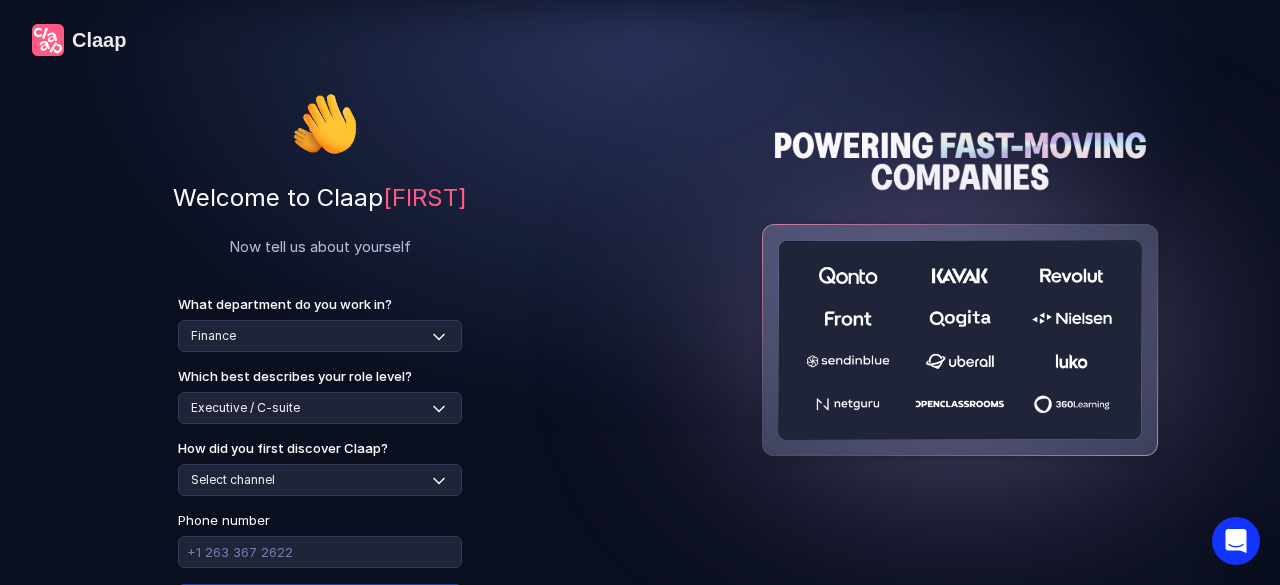 scroll, scrollTop: 85, scrollLeft: 0, axis: vertical 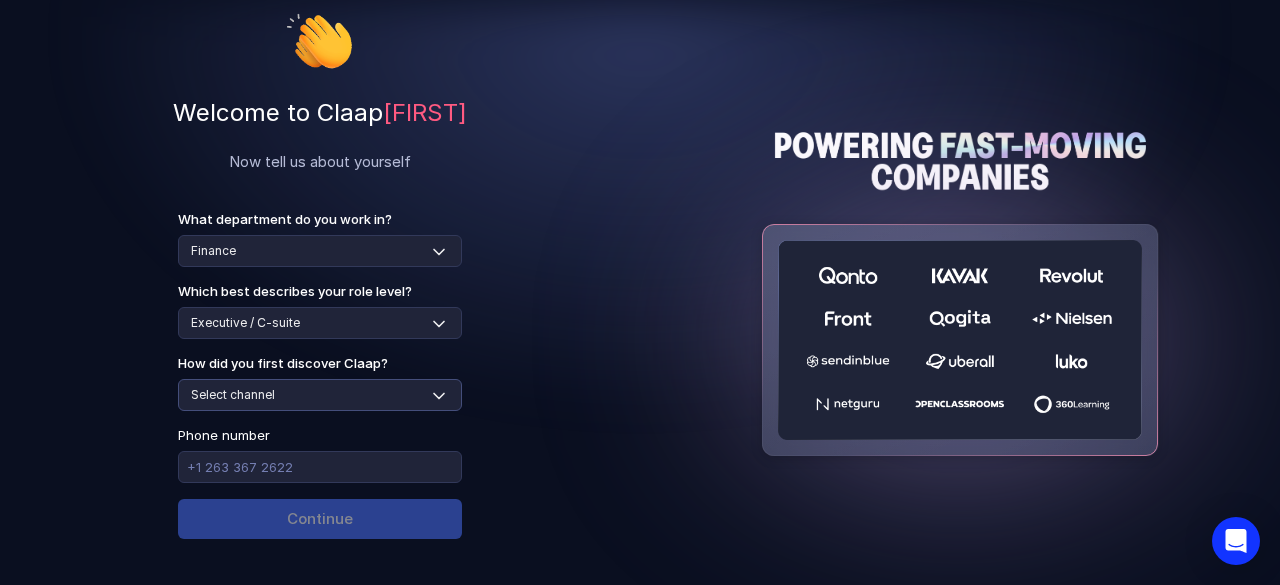 click on "Select channel Social media Youtube or banner advert Claap contacted me Friend or colleague recommendation Someone sent me a video with Claap Podcast or newsletter Google / Web search Product Hunt Other" at bounding box center [320, 395] 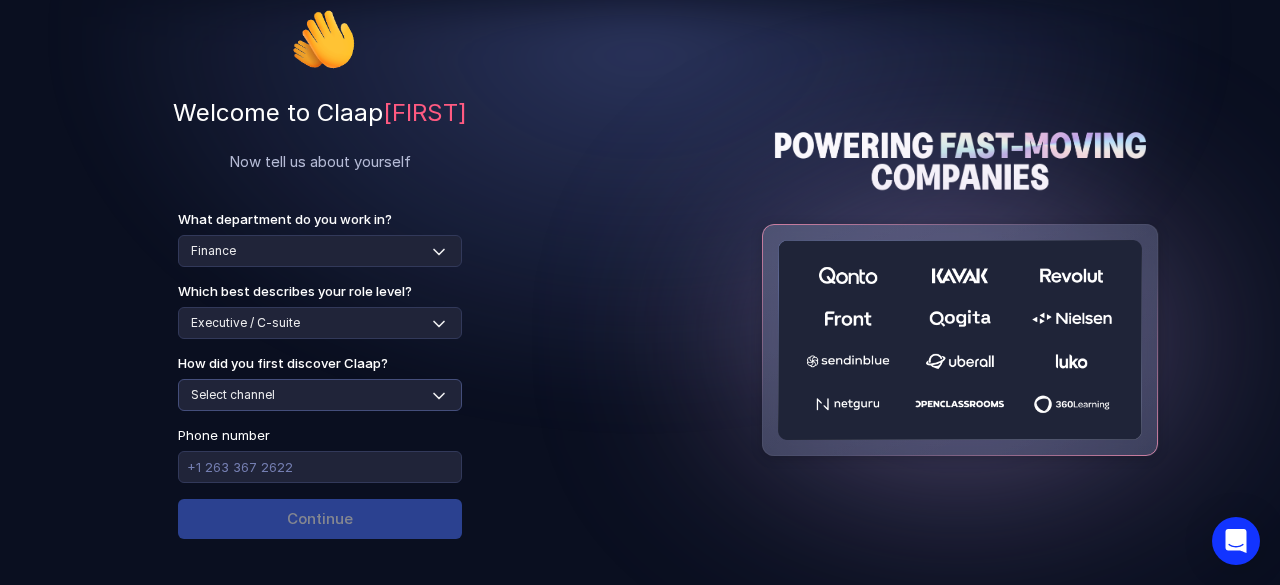 select on "friends-or-colleagues" 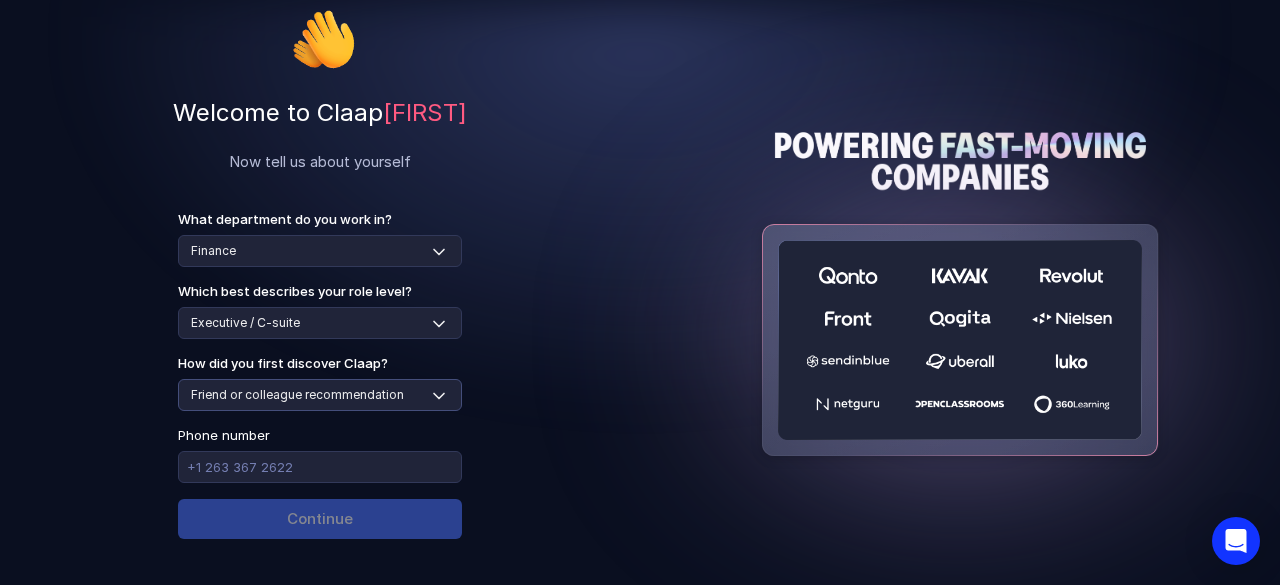 click on "Select channel Social media Youtube or banner advert Claap contacted me Friend or colleague recommendation Someone sent me a video with Claap Podcast or newsletter Google / Web search Product Hunt Other" at bounding box center [320, 395] 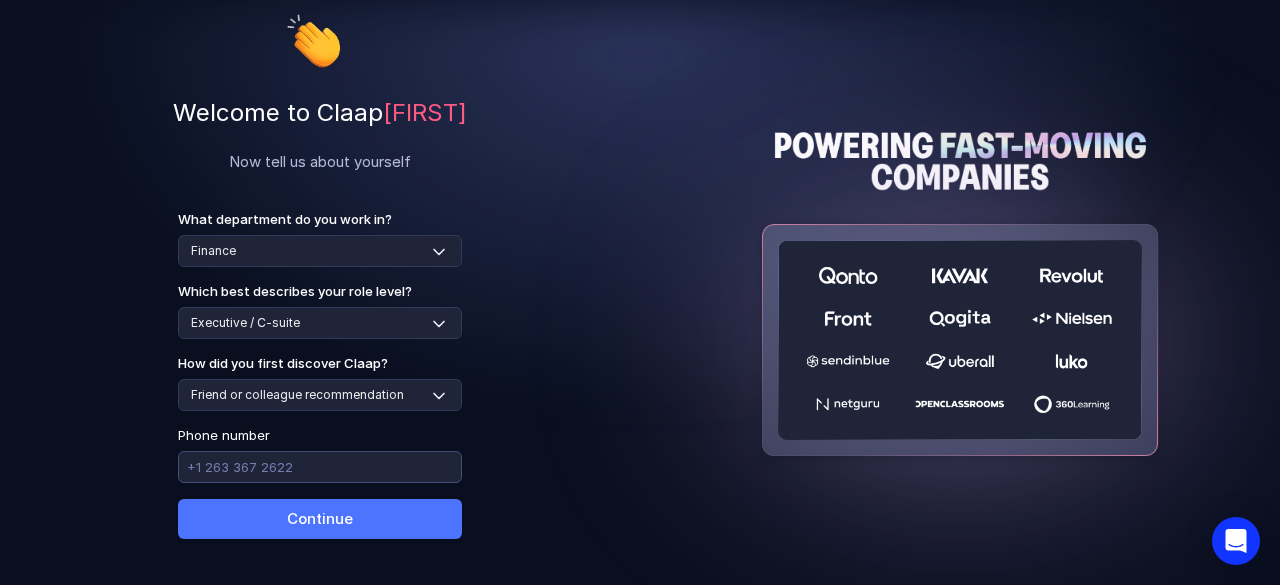 click at bounding box center (320, 467) 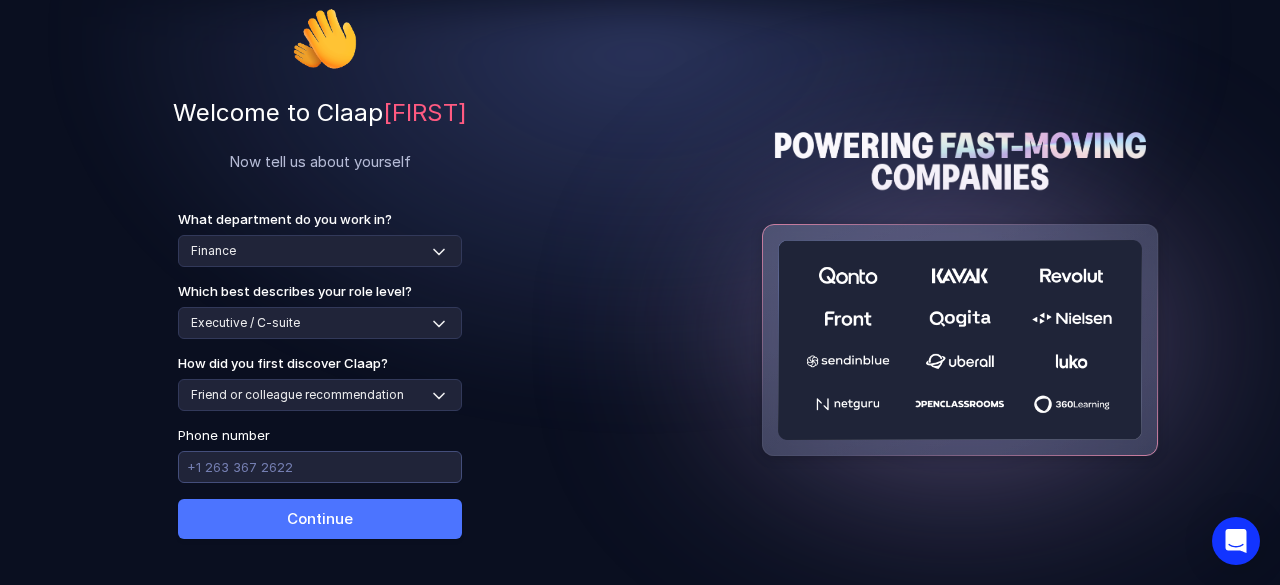 type on "[PHONE]" 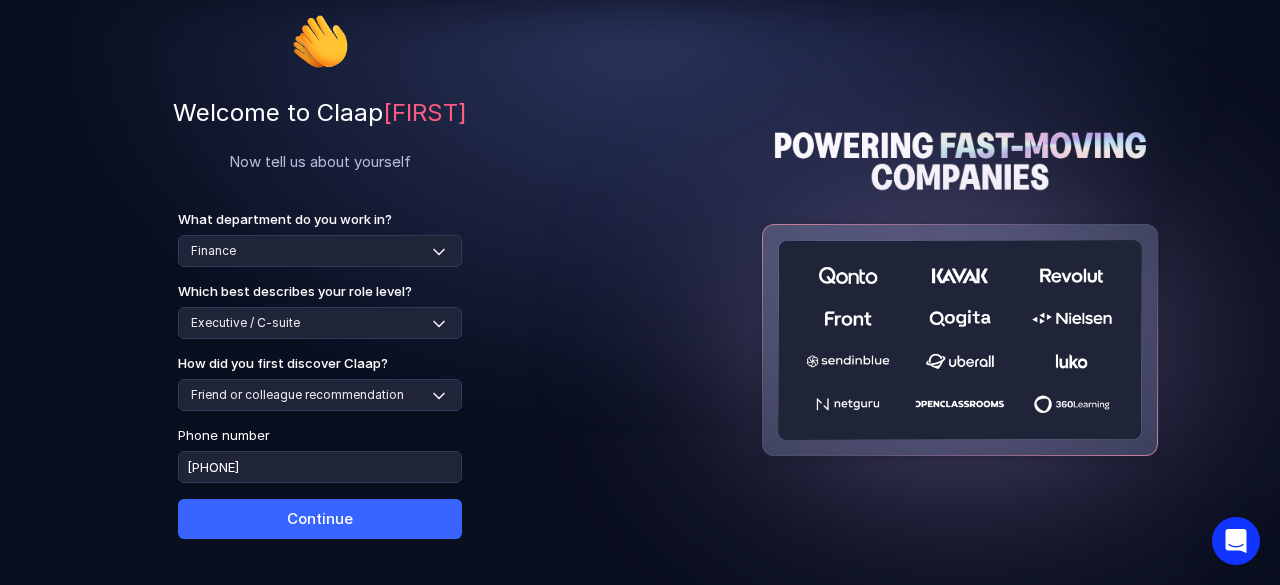 click on "Continue" at bounding box center (320, 519) 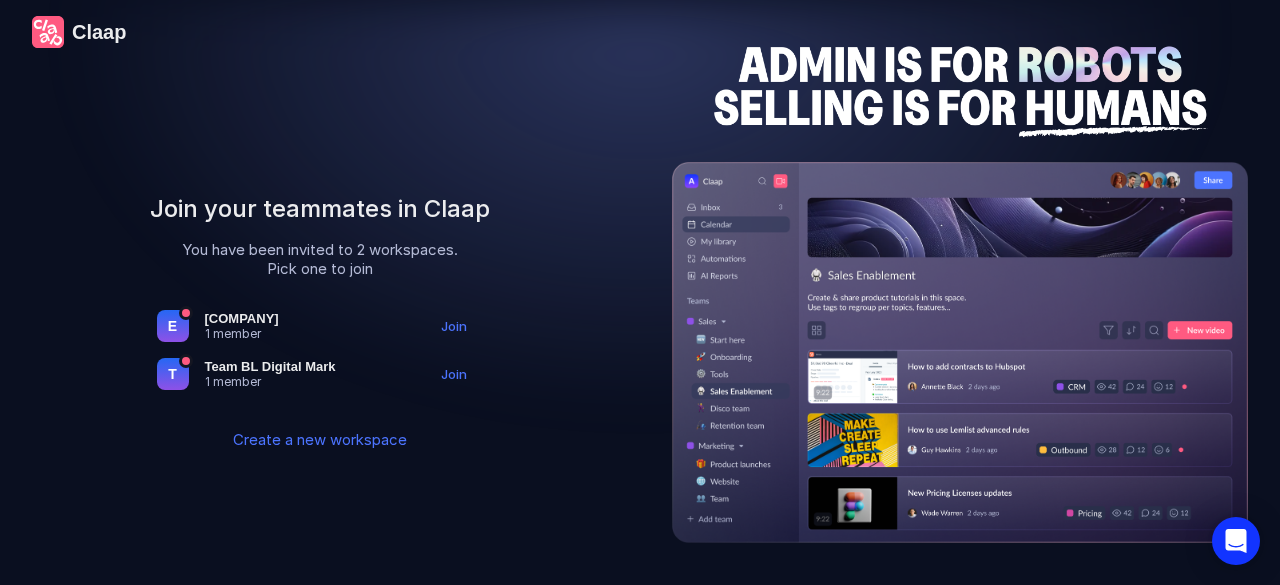 scroll, scrollTop: 10, scrollLeft: 0, axis: vertical 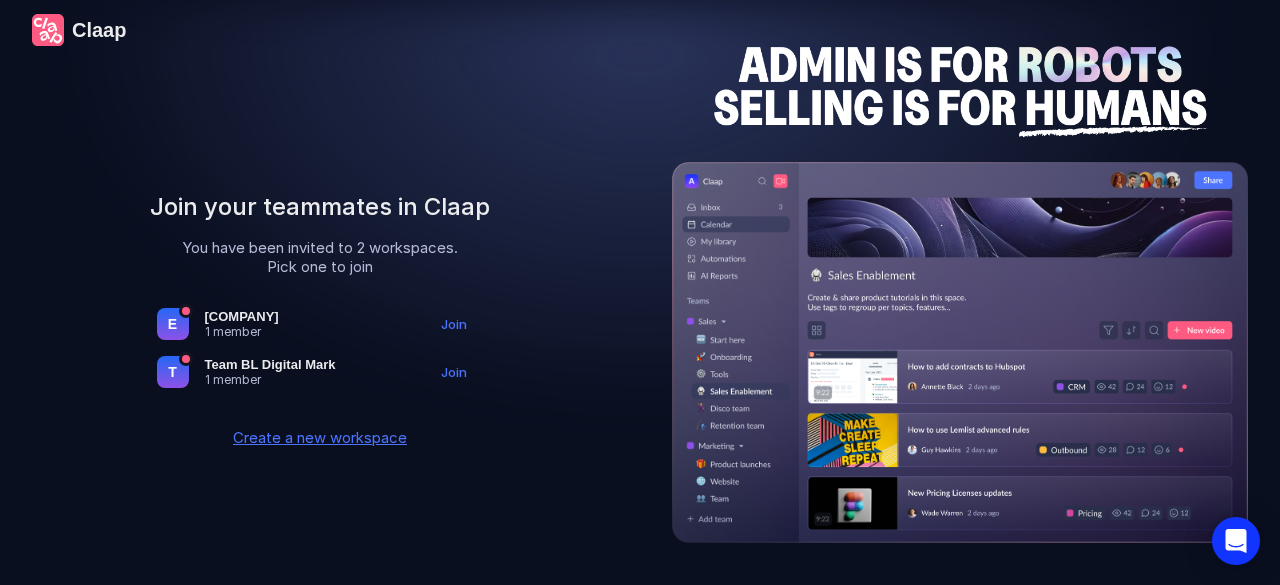 click on "Create a new workspace" at bounding box center (320, 437) 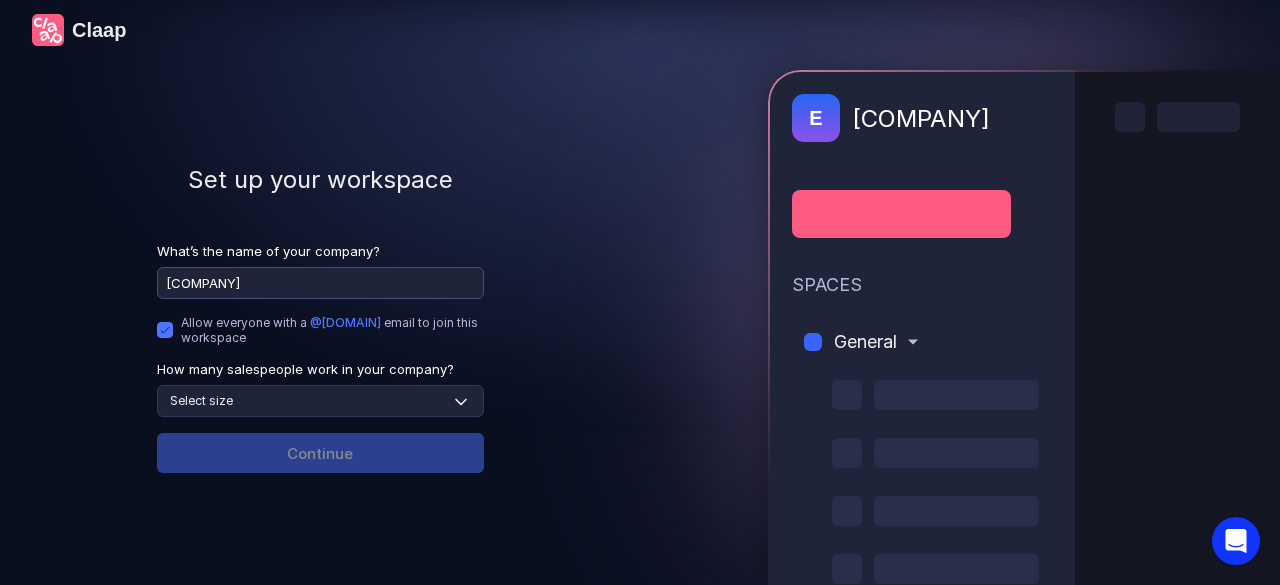 drag, startPoint x: 242, startPoint y: 288, endPoint x: 148, endPoint y: 281, distance: 94.26028 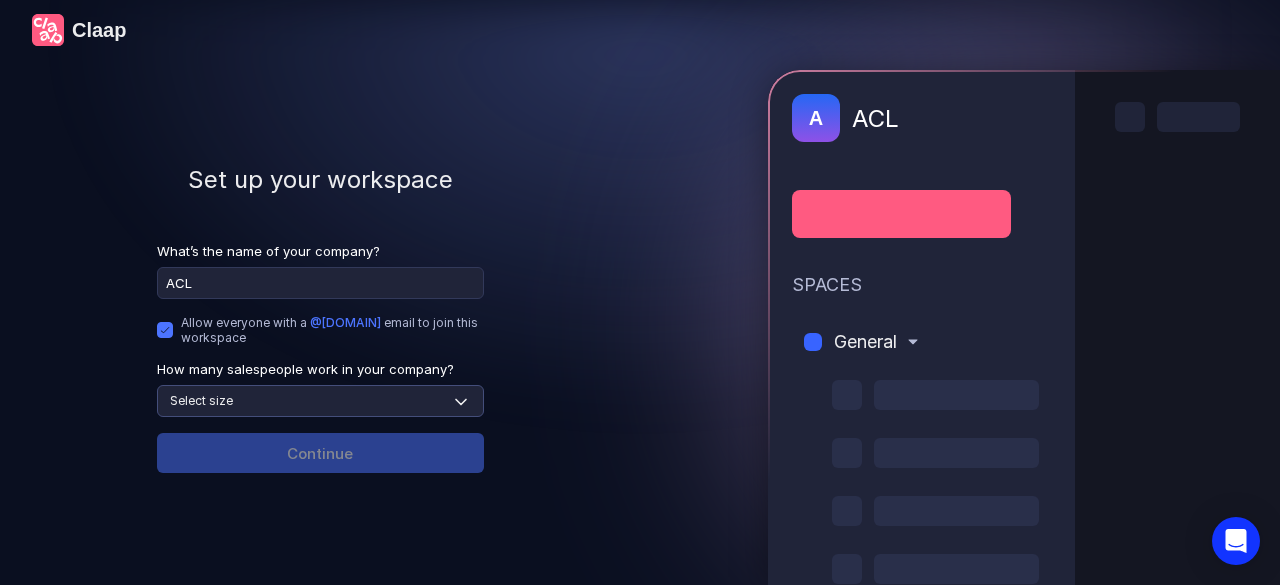 type on "ACL" 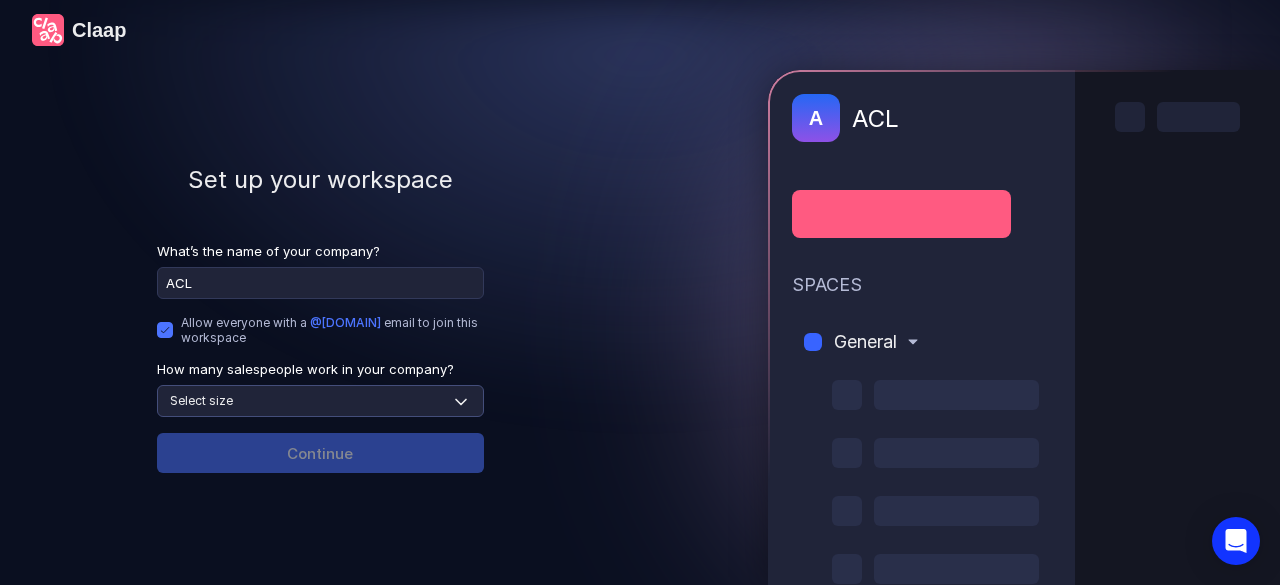 click on "Select size None 1-4 5-30 31-100 101-500 500+" at bounding box center [320, 401] 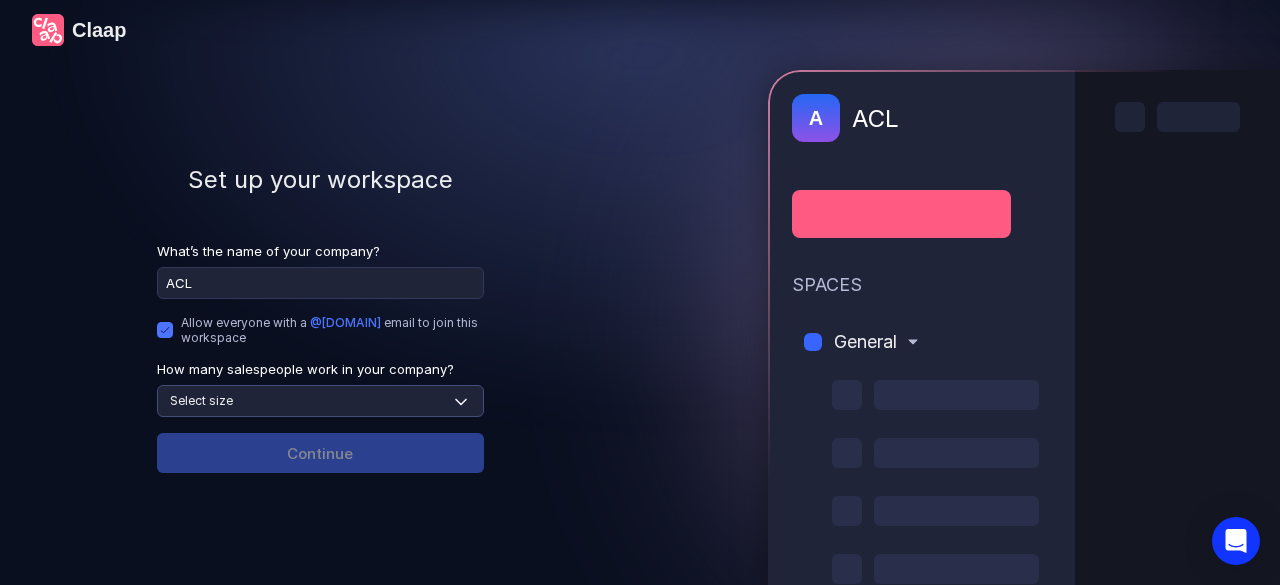 select on "101-500" 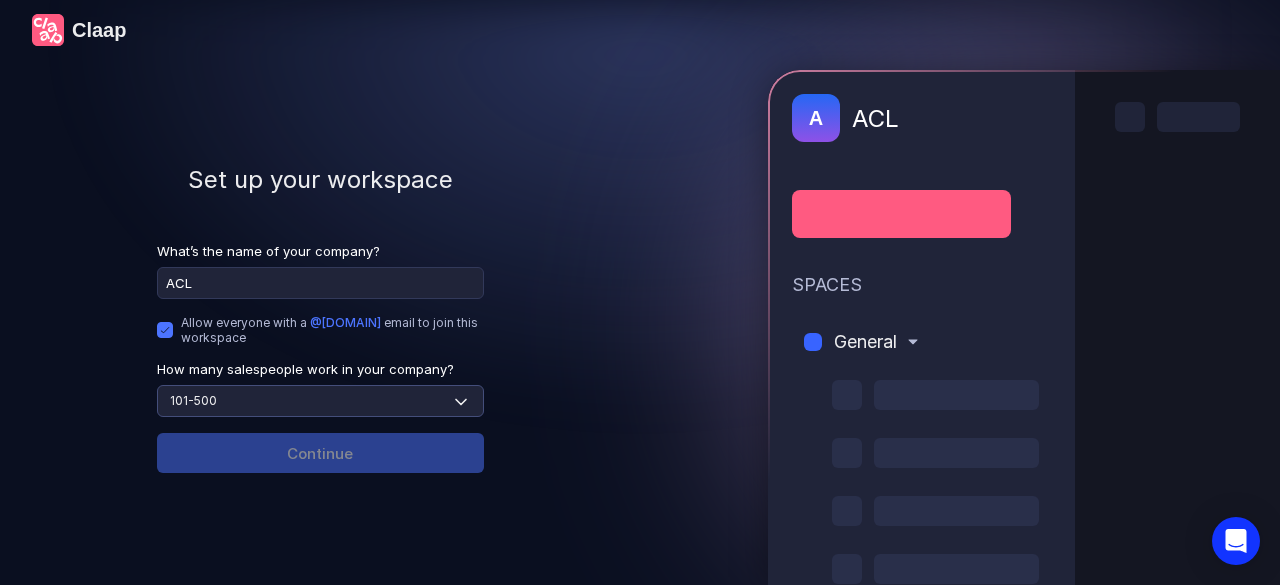 click on "Select size None 1-4 5-30 31-100 101-500 500+" at bounding box center [320, 401] 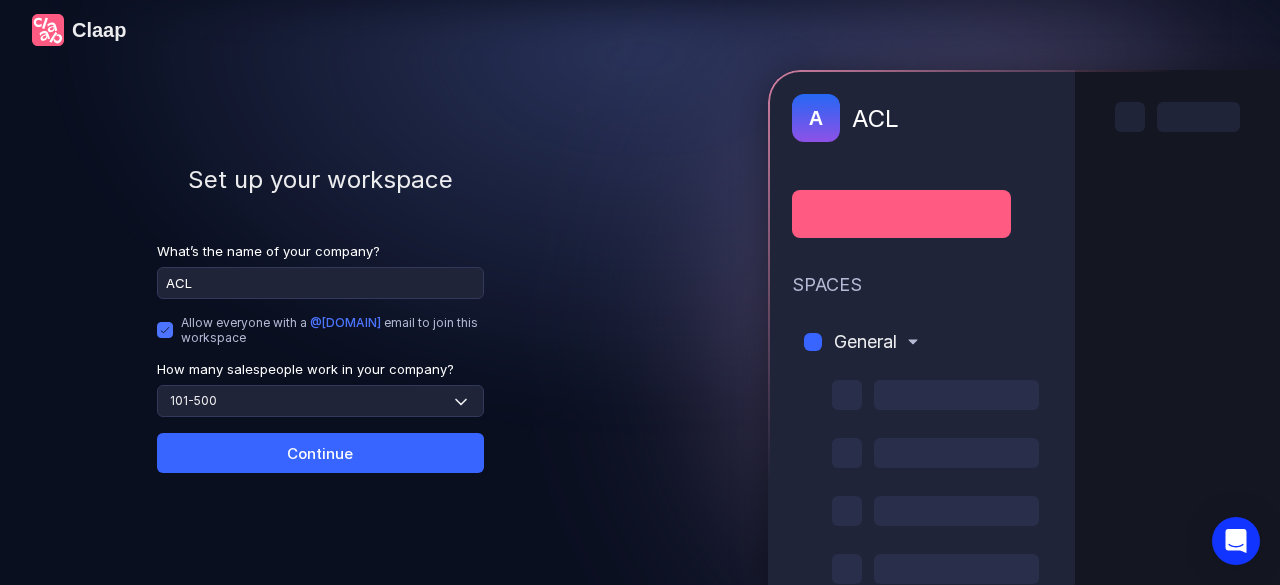 click on "Continue" at bounding box center [320, 453] 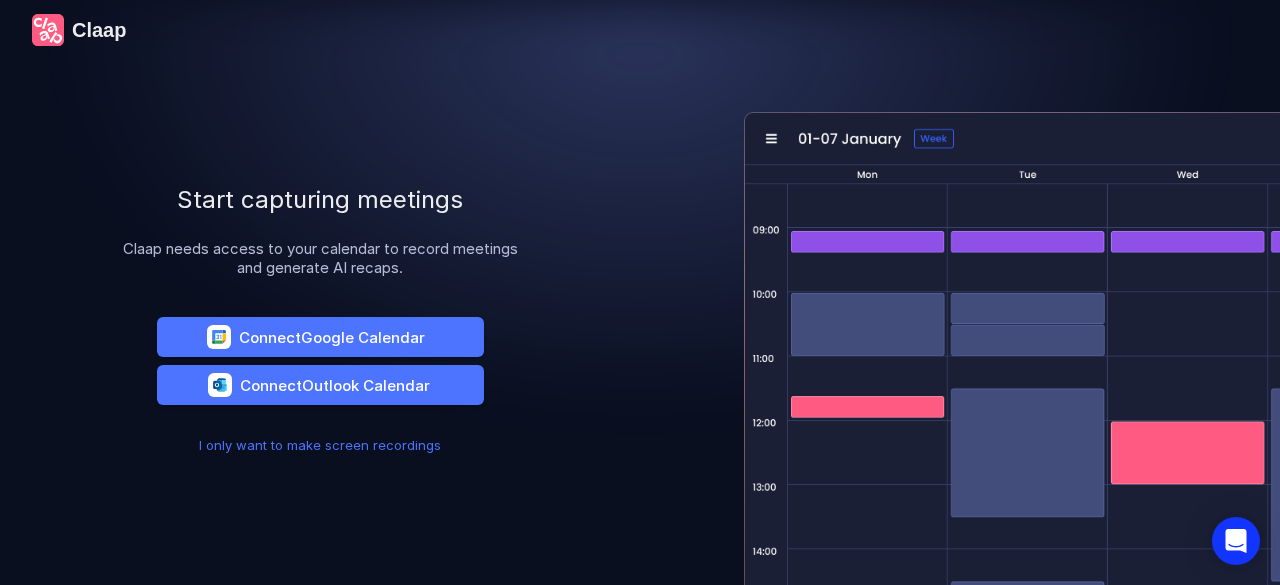 click on "I only want to make screen recordings" at bounding box center (320, 445) 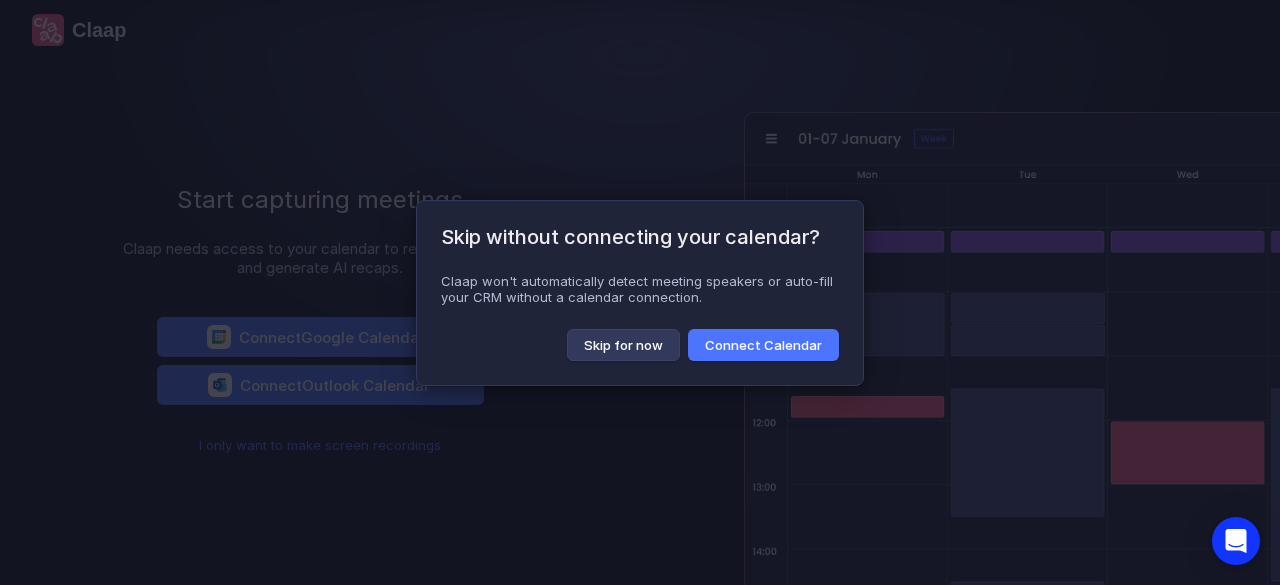 click on "Skip for now" at bounding box center (623, 345) 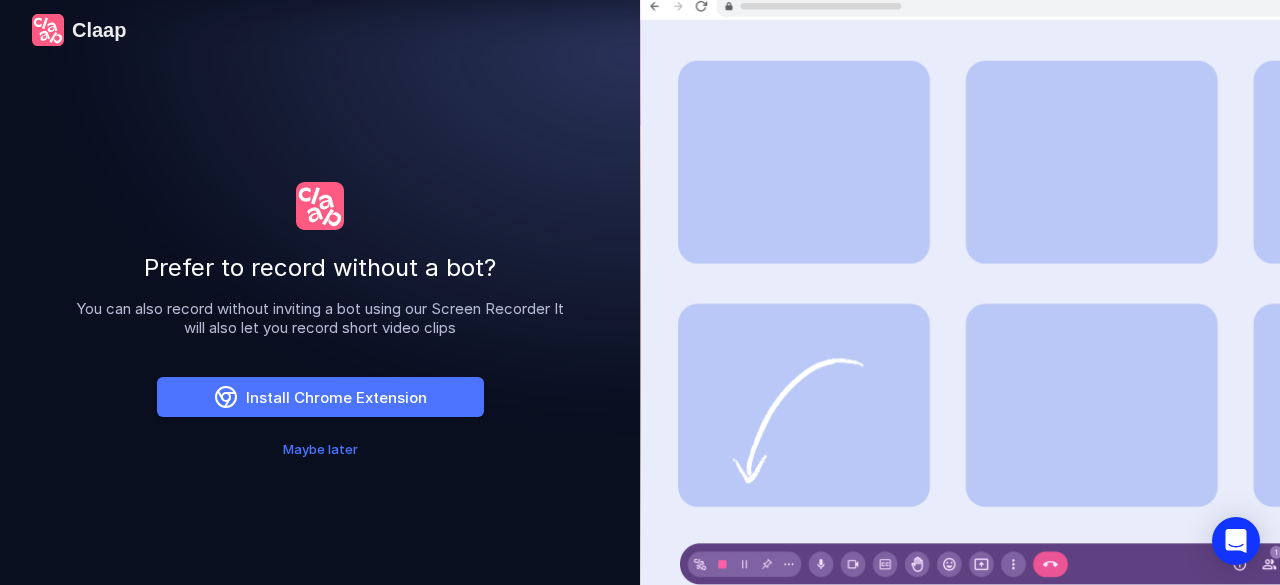 scroll, scrollTop: 10, scrollLeft: 0, axis: vertical 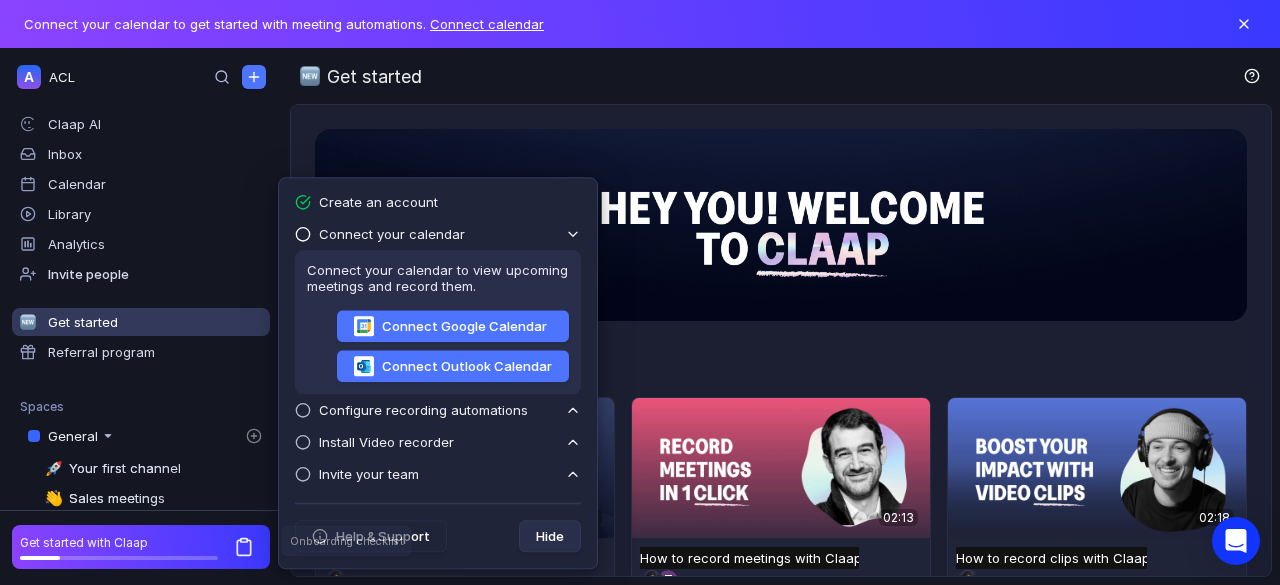 click on "Get started 01:38 Get started with Claap Get started with Claap Untitled Ken Bleacher 1m ago 0 02:13 How to record meetings with Claap How to record meetings with Claap Untitled T 1m ago 0 Claap 02:18 How to record clips with Claap How to record clips with Claap Untitled Ken Bleacher 1m ago 0" at bounding box center [781, 394] 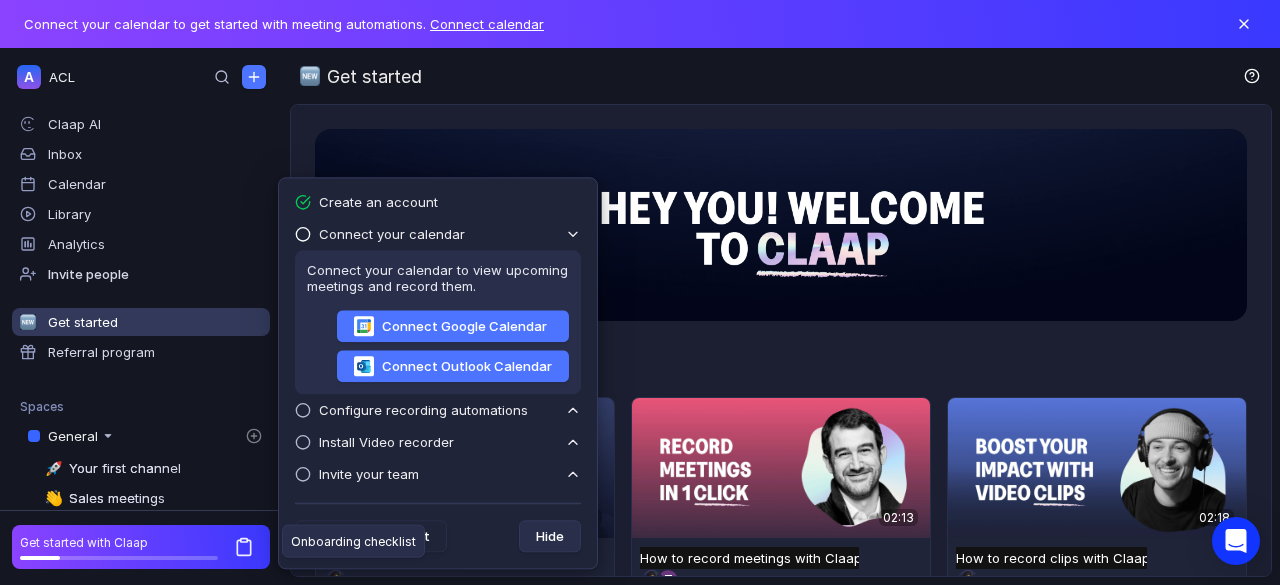 click at bounding box center (303, 410) 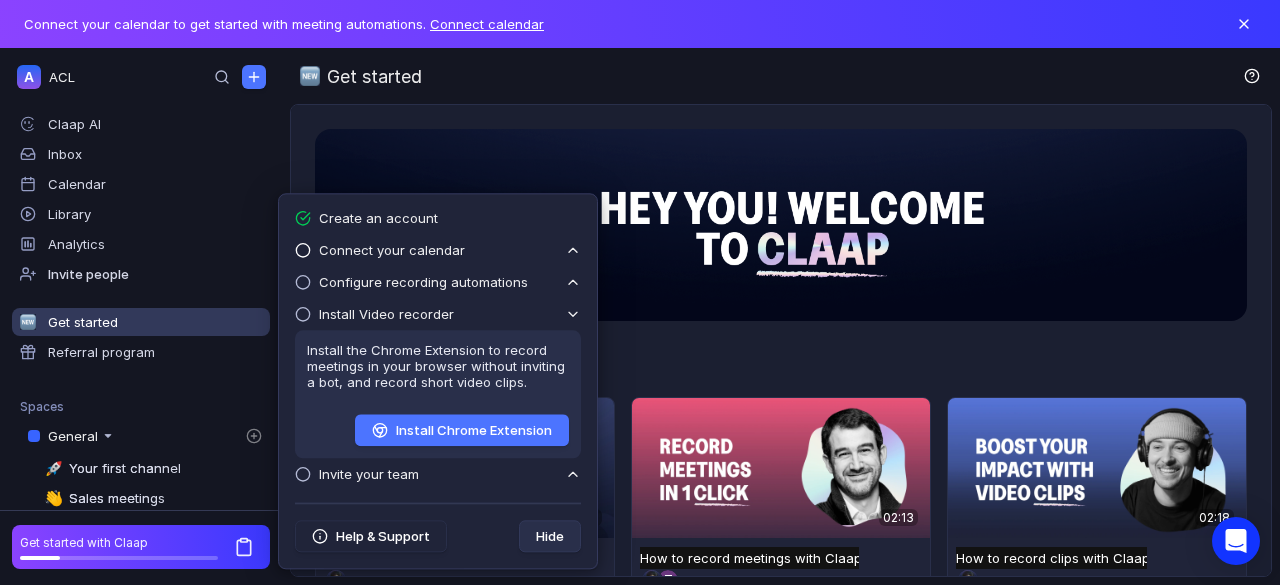 click at bounding box center [303, 282] 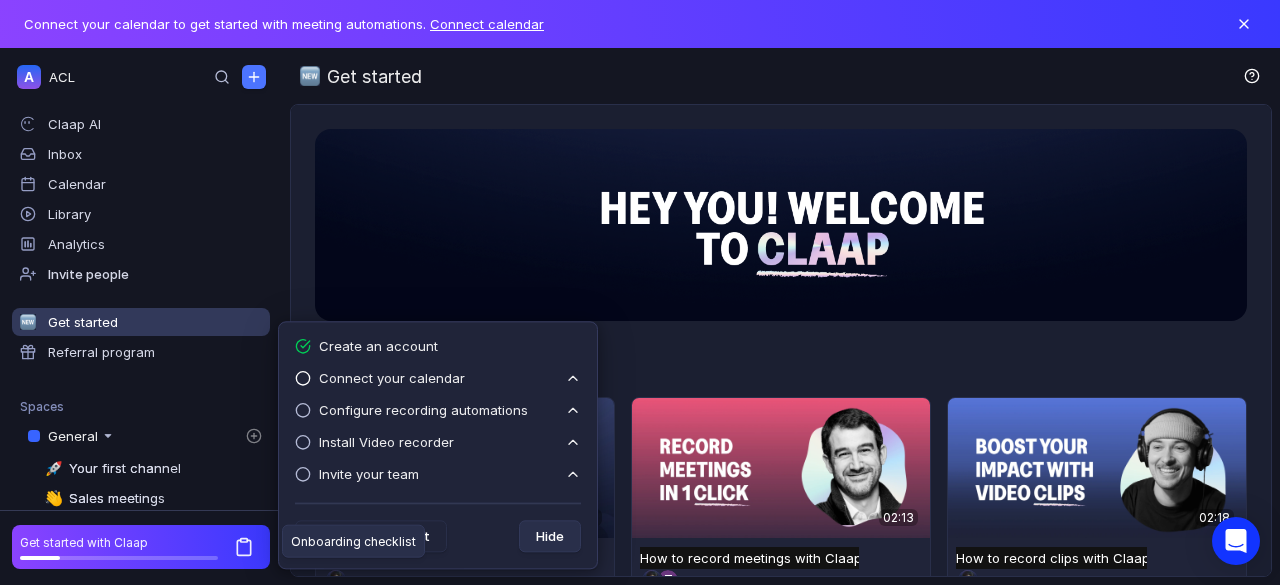 click at bounding box center (303, 378) 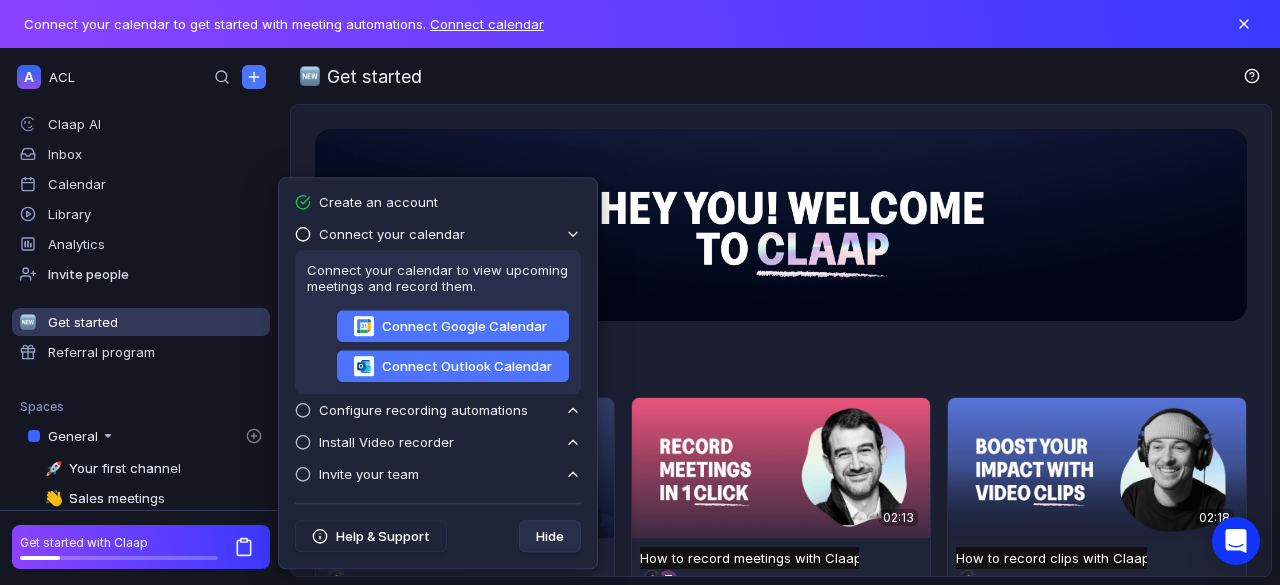 click at bounding box center [303, 234] 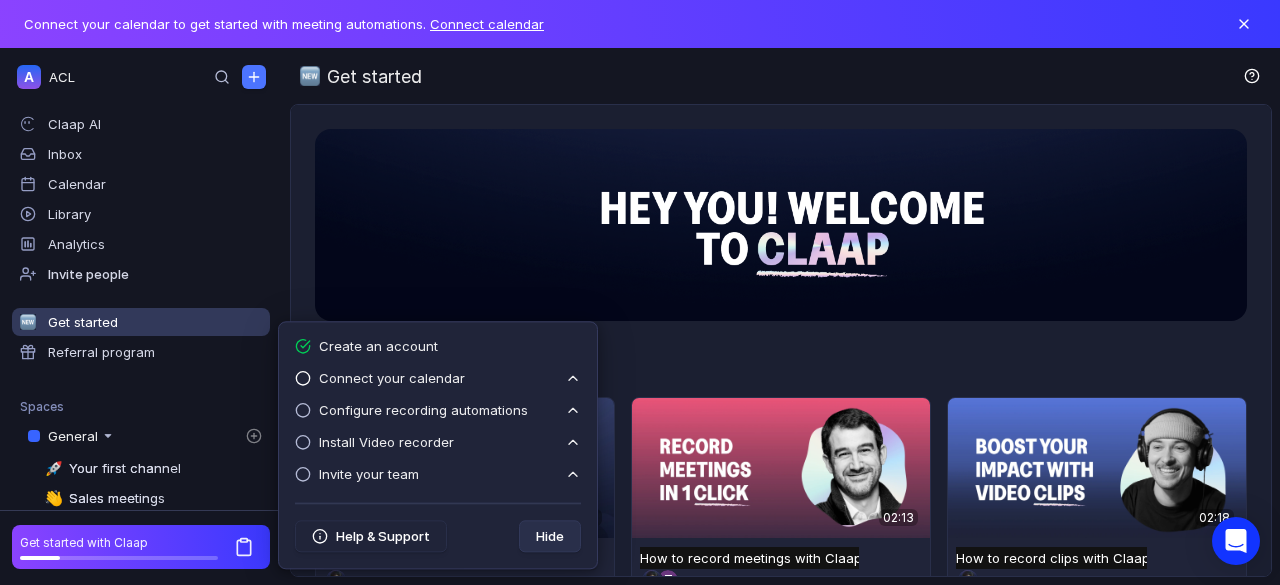 scroll, scrollTop: 105, scrollLeft: 0, axis: vertical 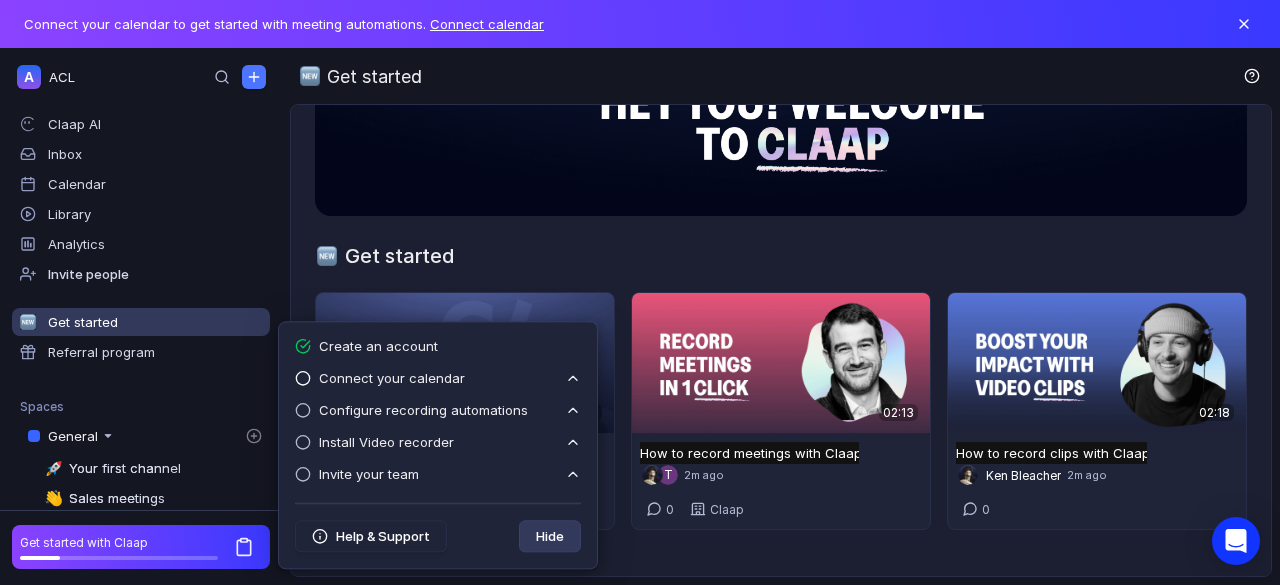 click on "Hide" at bounding box center (550, 536) 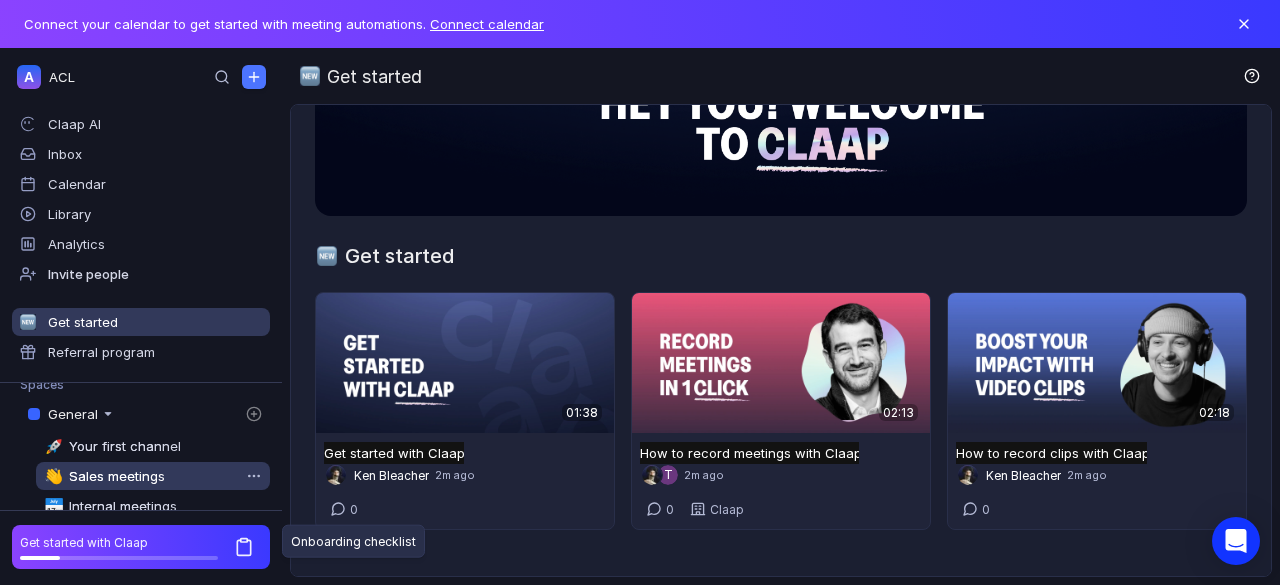 scroll, scrollTop: 0, scrollLeft: 0, axis: both 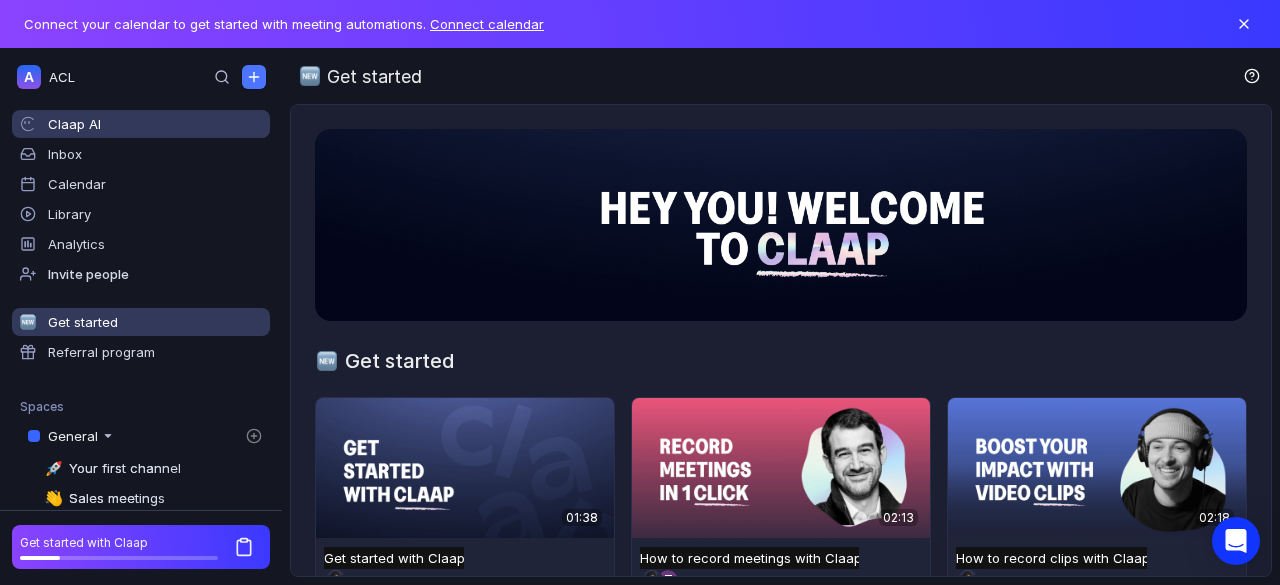 click on "Claap AI" at bounding box center [155, 124] 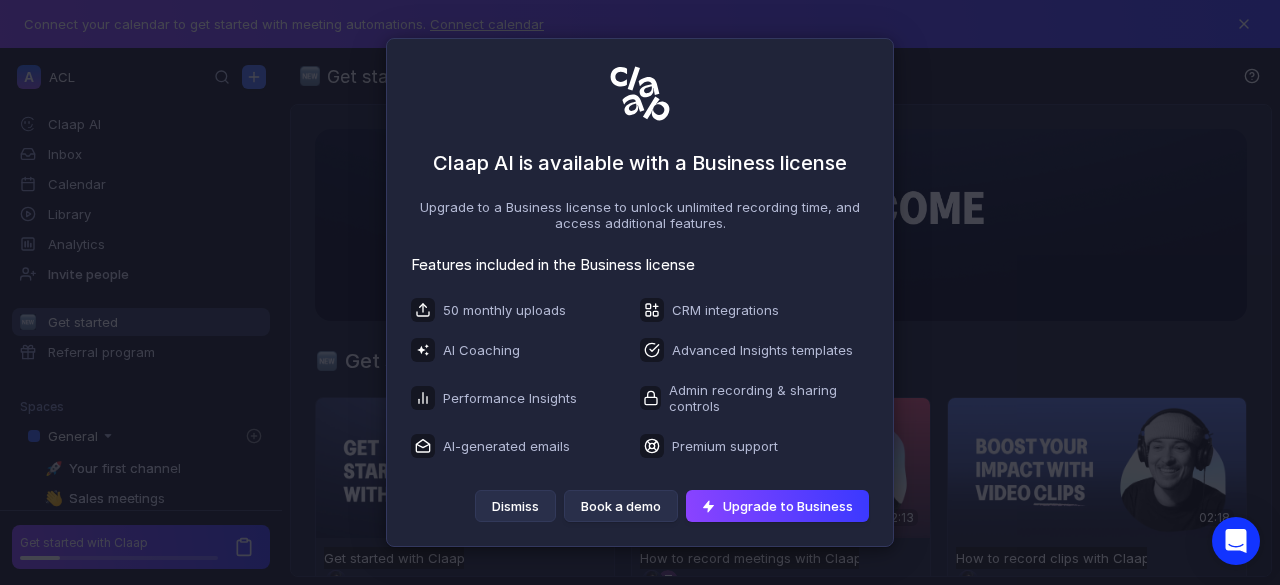 click on "Dismiss" at bounding box center [515, 506] 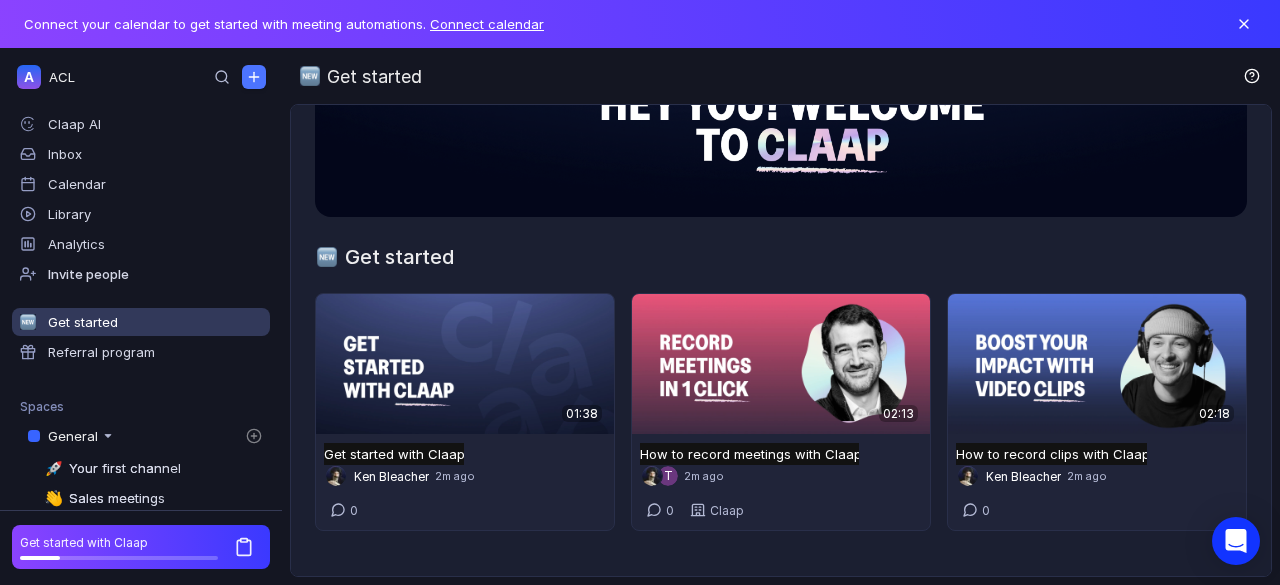 scroll, scrollTop: 105, scrollLeft: 0, axis: vertical 